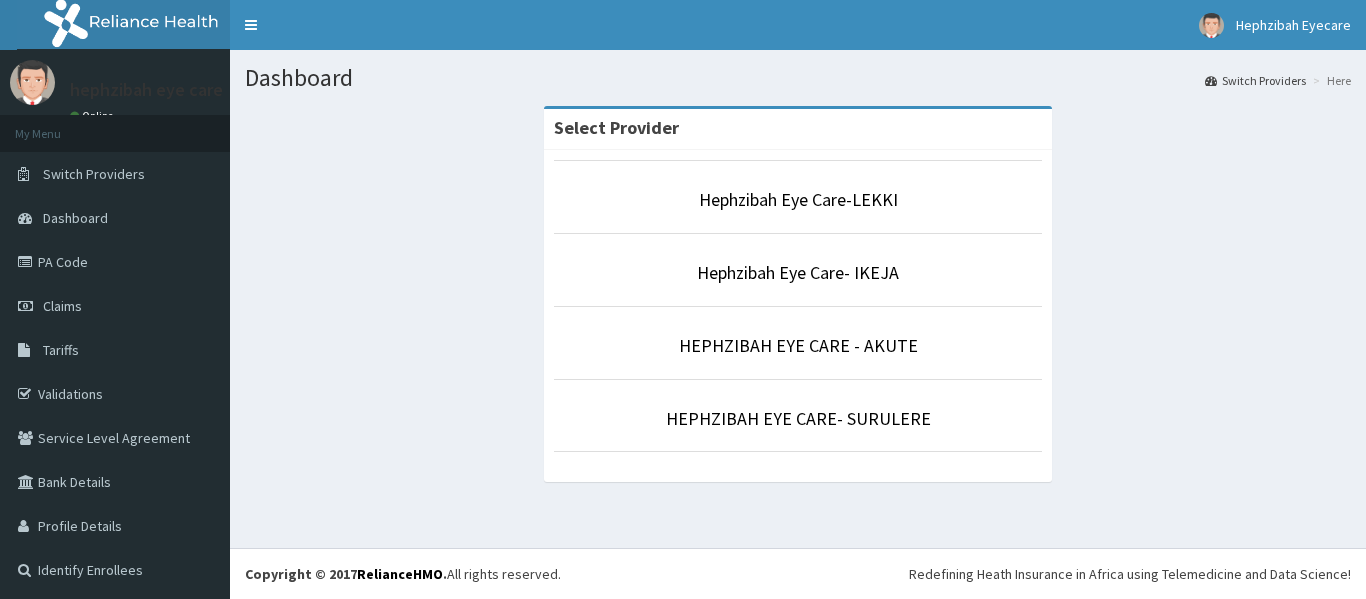 scroll, scrollTop: 0, scrollLeft: 0, axis: both 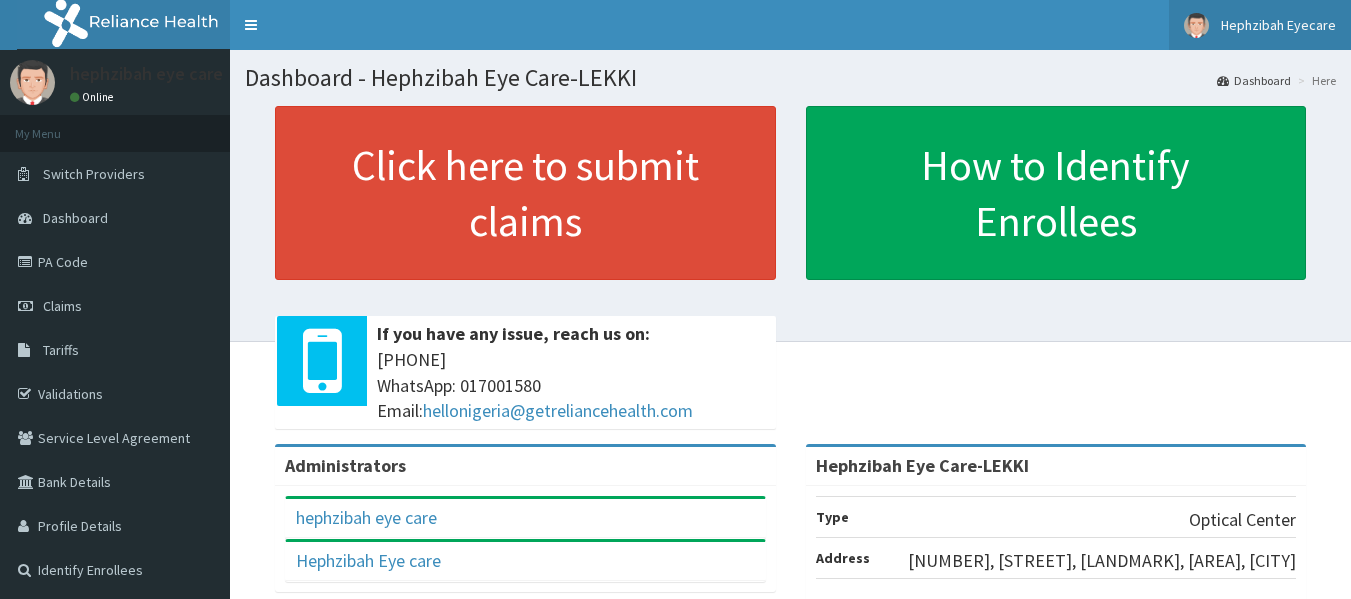 click on "Hephzibah Eyecare" at bounding box center [1260, 25] 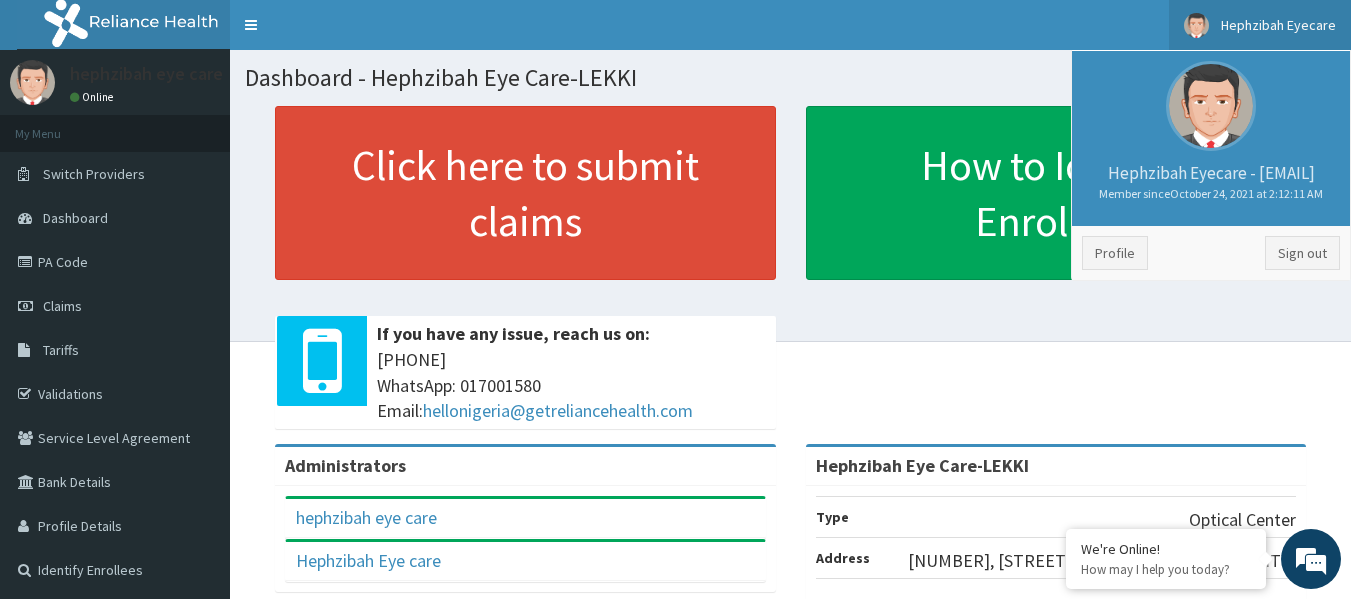 click on "Hephzibah Eyecare - sangotedo@hephzibaheyecare.com Member since  October 24, 2021 at 2:12:11 AM" at bounding box center [1211, 181] 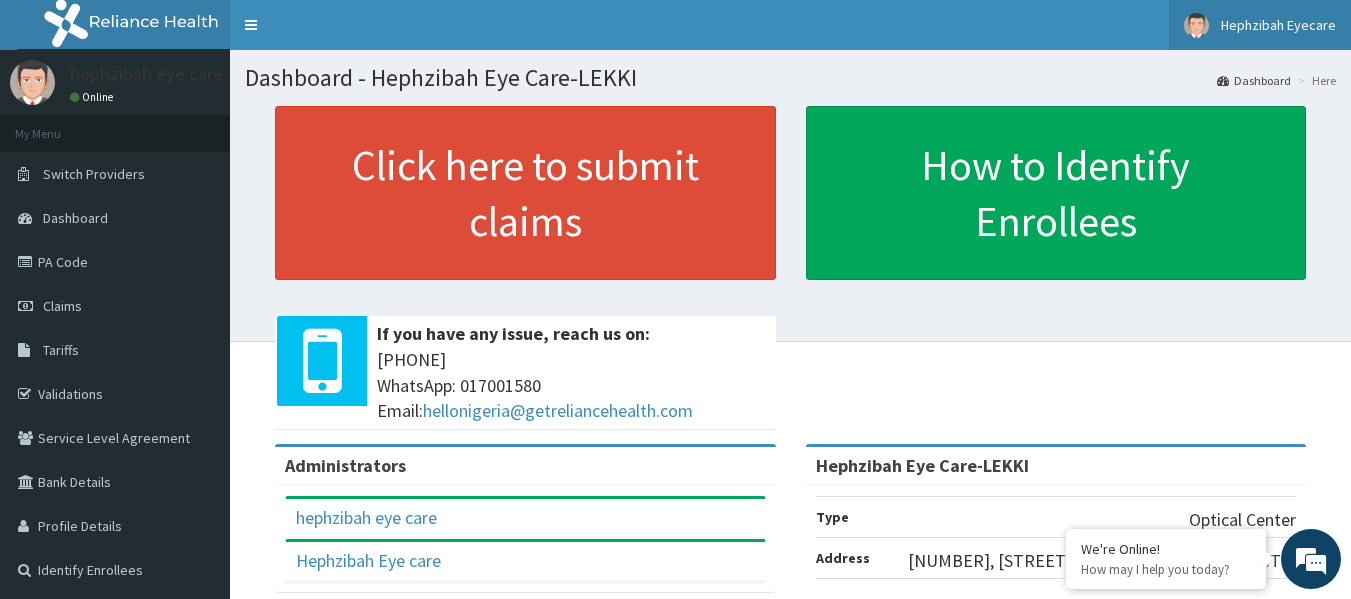 click on "Hephzibah Eyecare" at bounding box center (1278, 25) 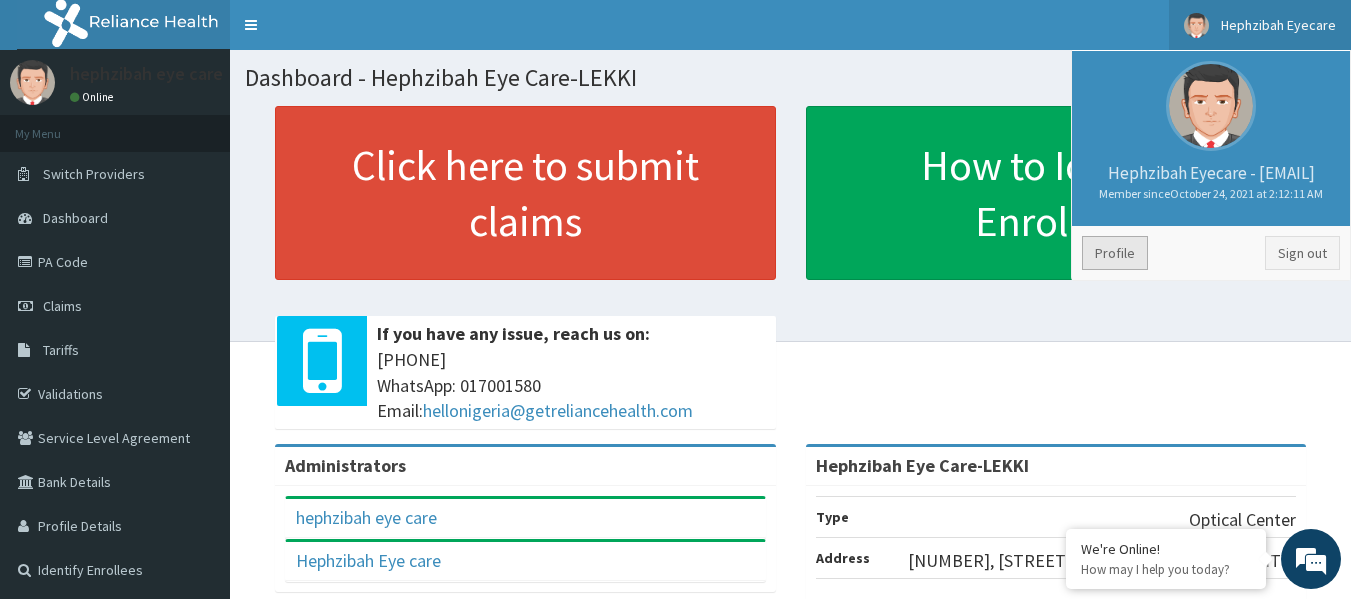 click on "Profile" at bounding box center [1115, 253] 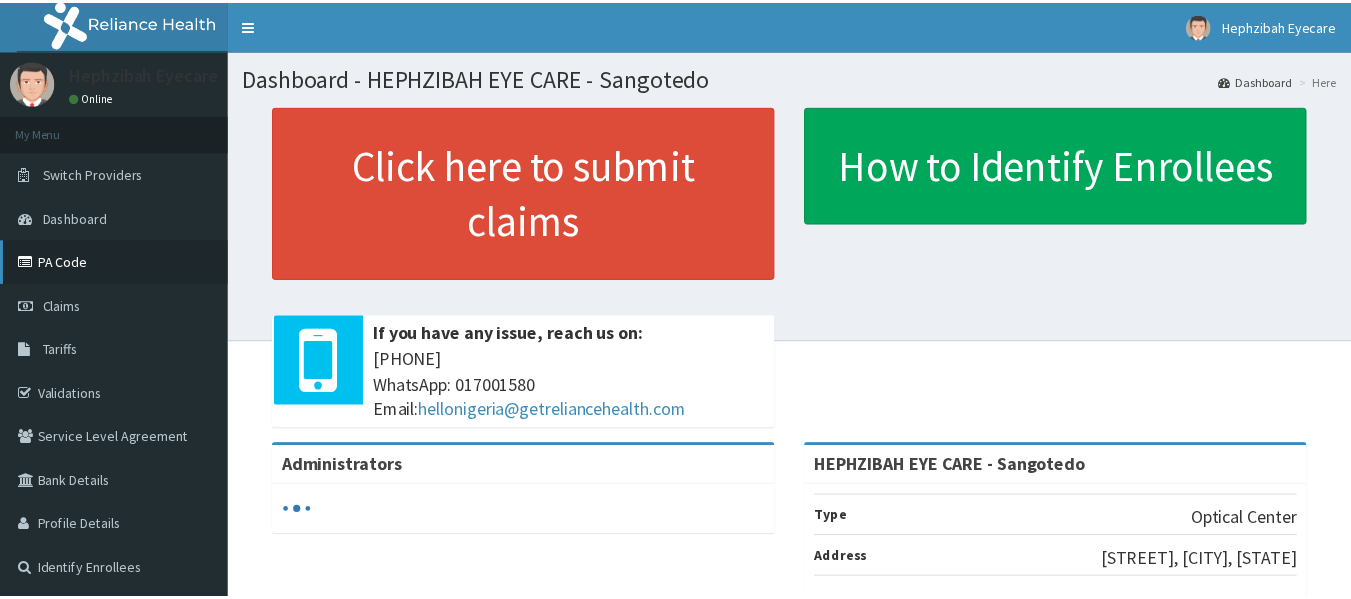 scroll, scrollTop: 0, scrollLeft: 0, axis: both 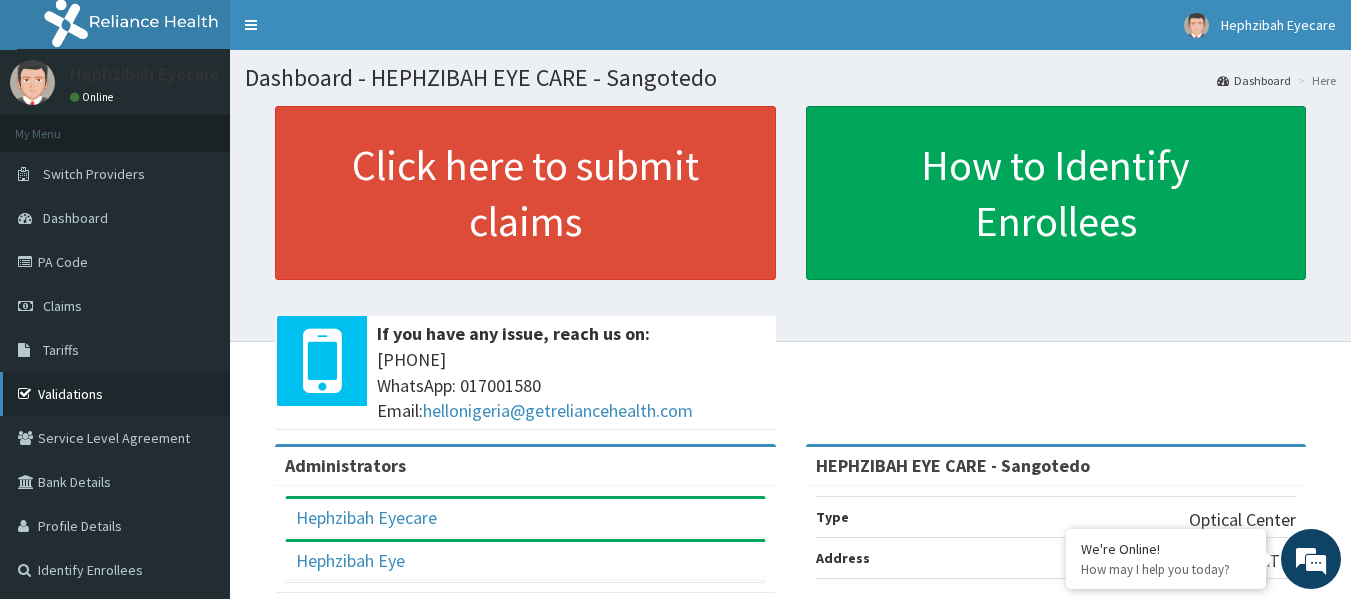click on "Validations" at bounding box center (115, 394) 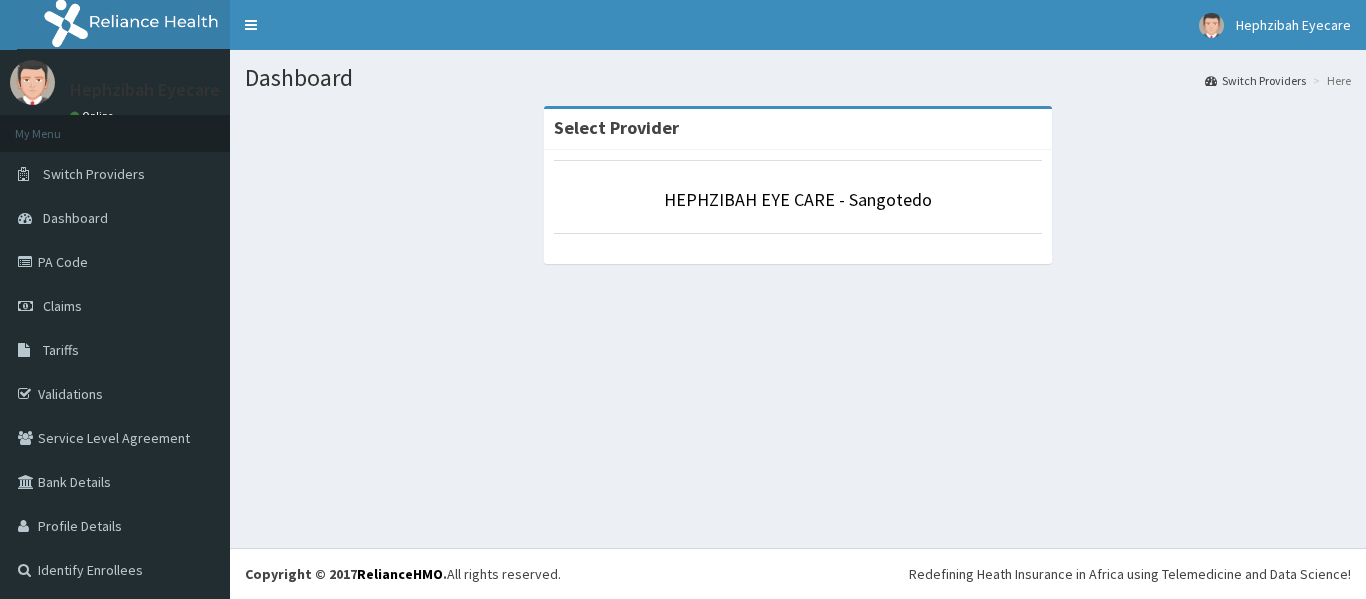 scroll, scrollTop: 0, scrollLeft: 0, axis: both 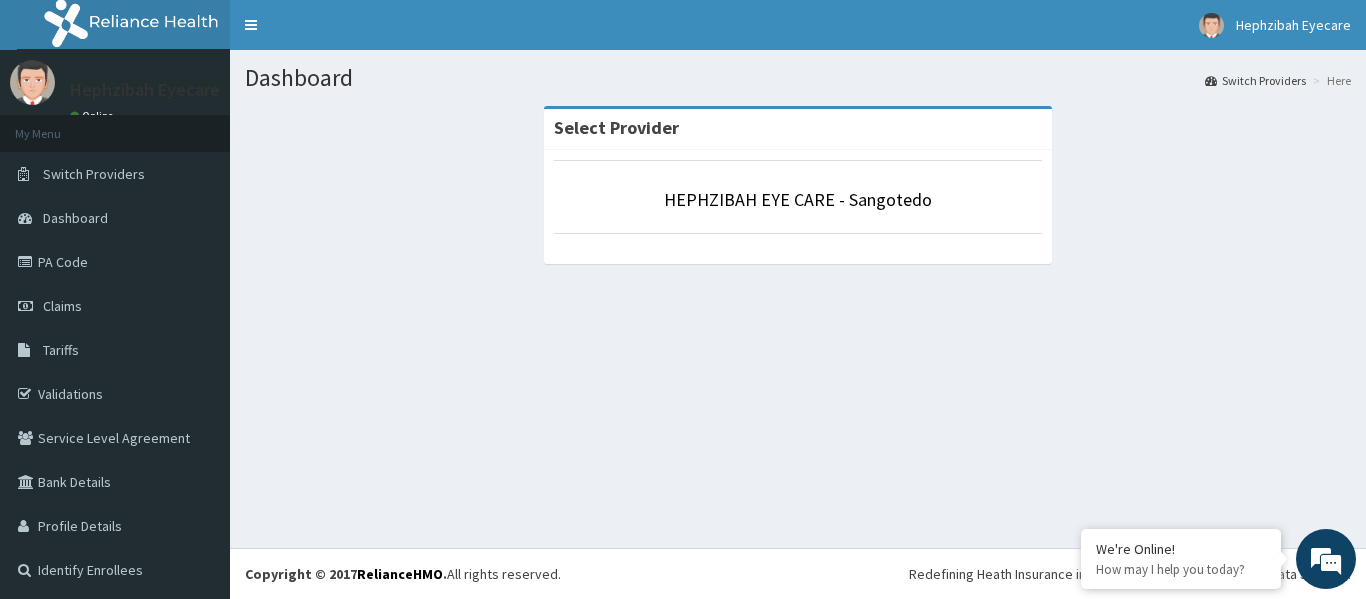 click on "HEPHZIBAH EYE CARE - Sangotedo" at bounding box center (798, 200) 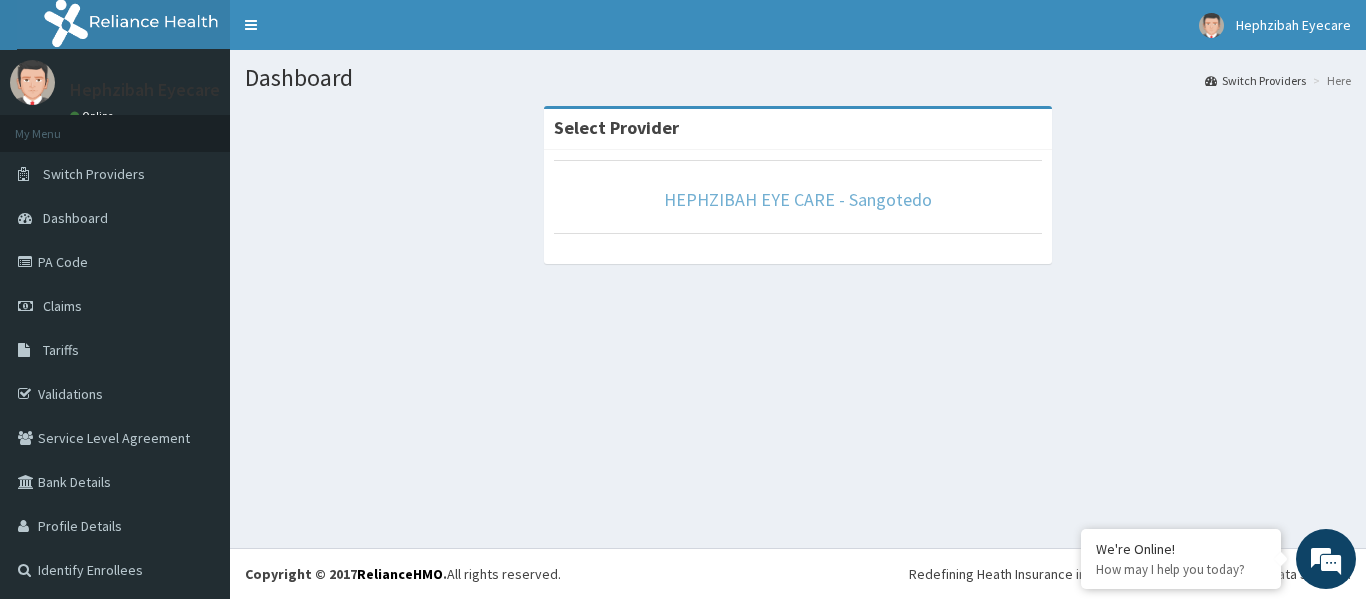 click on "HEPHZIBAH EYE CARE - Sangotedo" at bounding box center [798, 199] 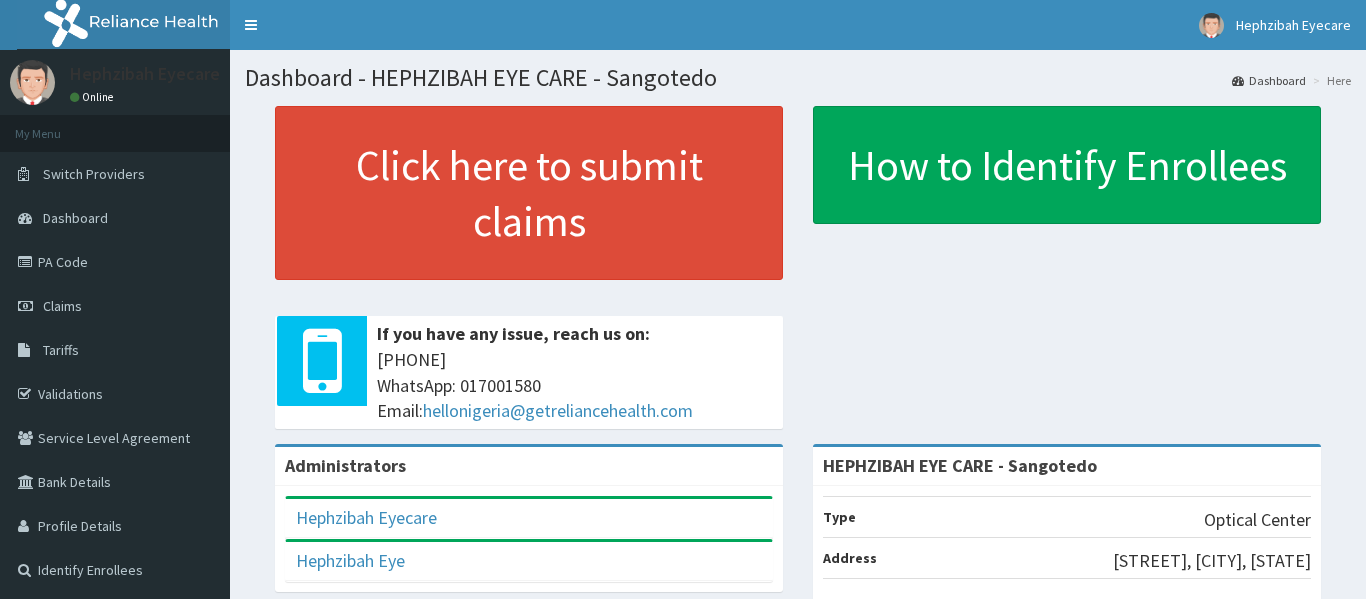 click on "PA Code" at bounding box center [115, 262] 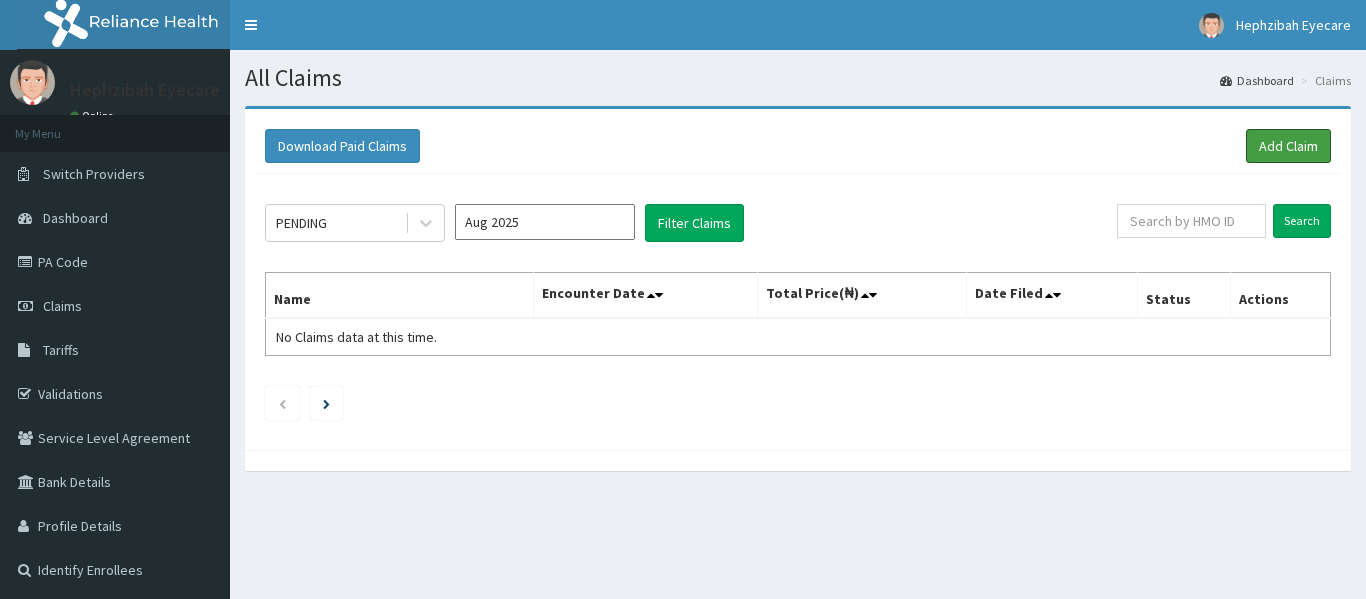 click on "Add Claim" at bounding box center [1288, 146] 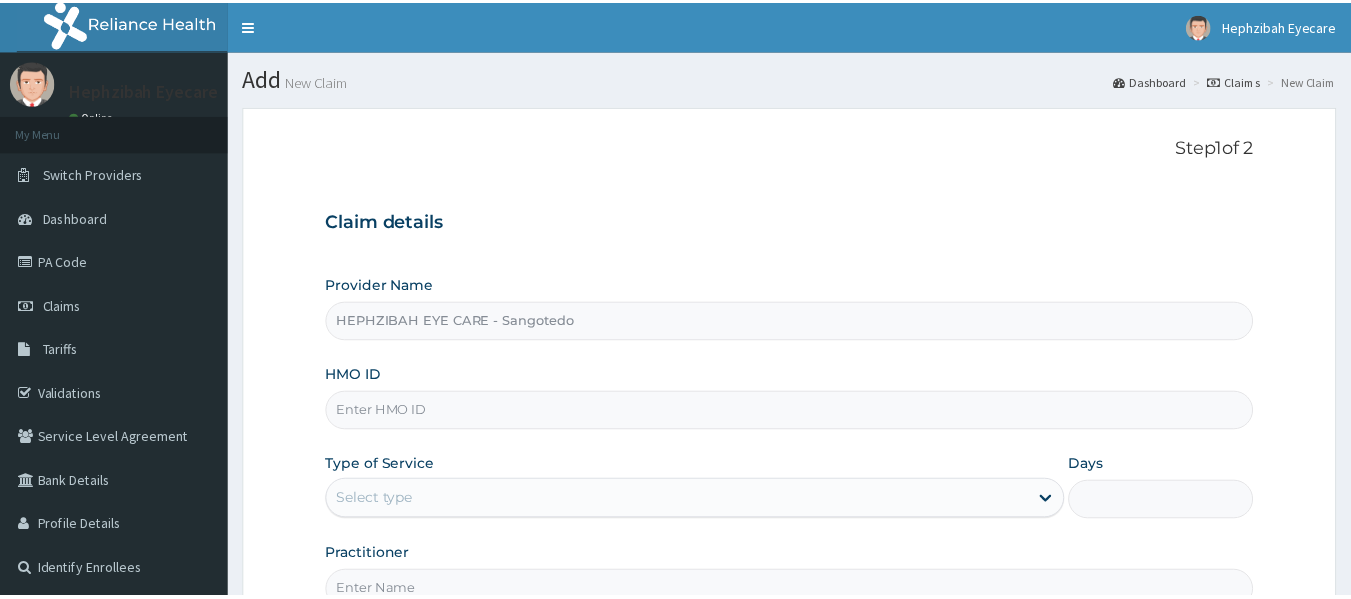 scroll, scrollTop: 0, scrollLeft: 0, axis: both 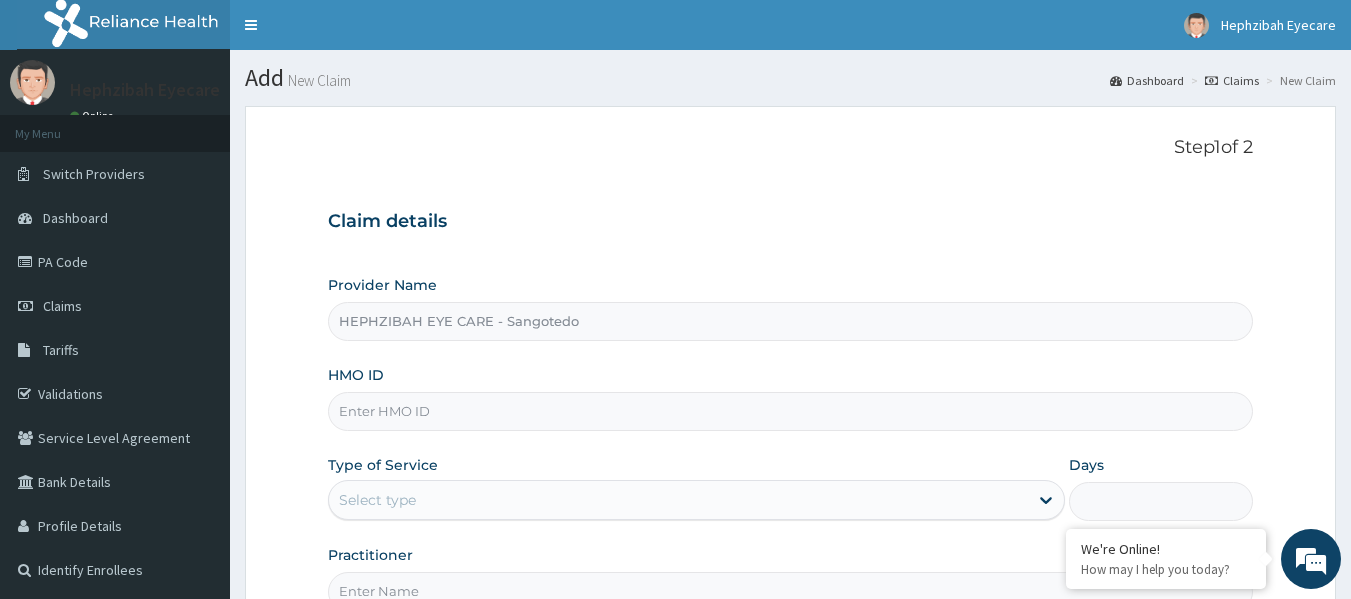 click on "HMO ID" at bounding box center [791, 411] 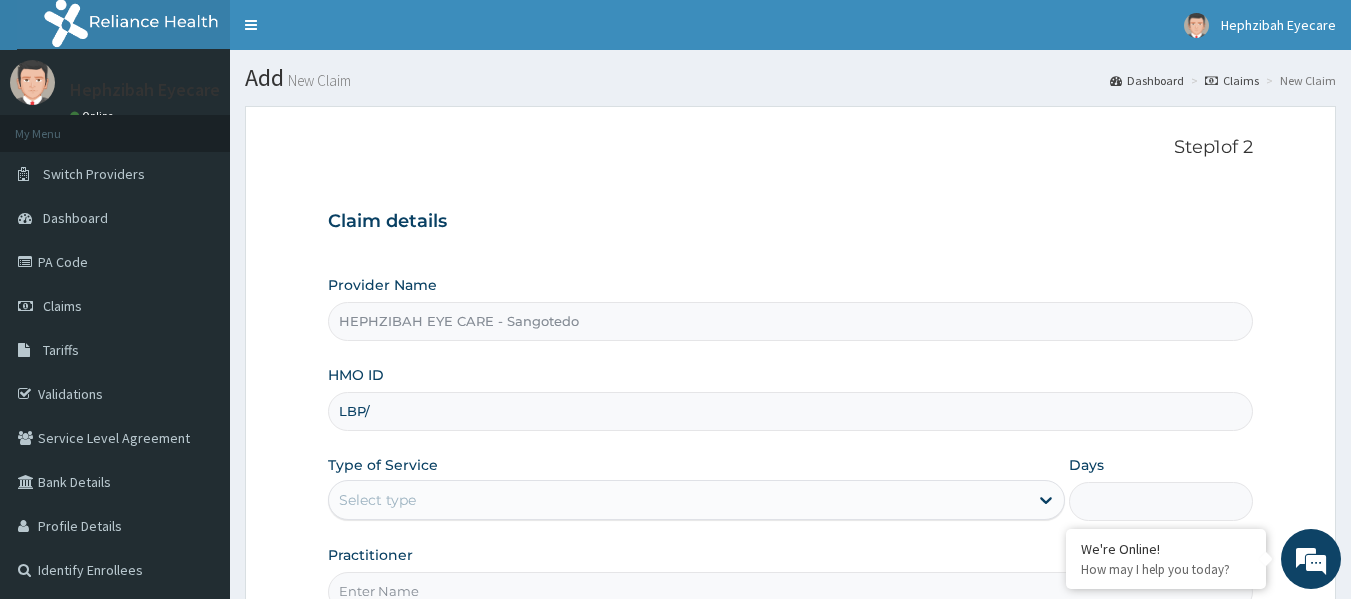 scroll, scrollTop: 0, scrollLeft: 0, axis: both 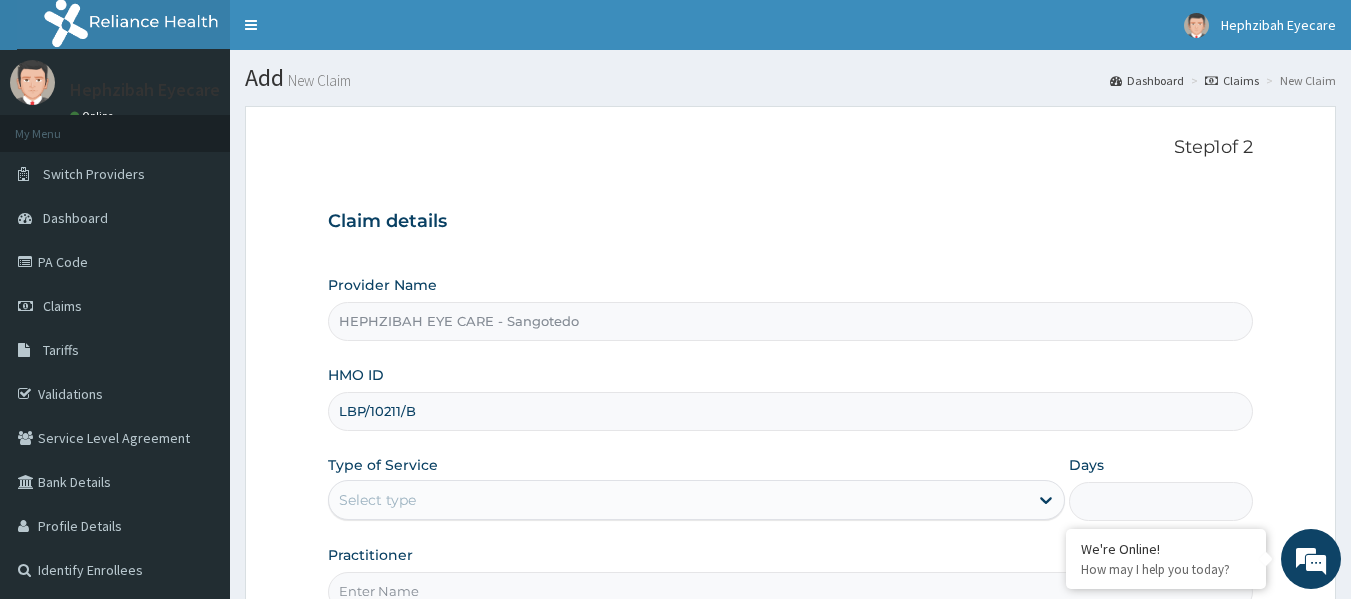 type on "LBP/10211/B" 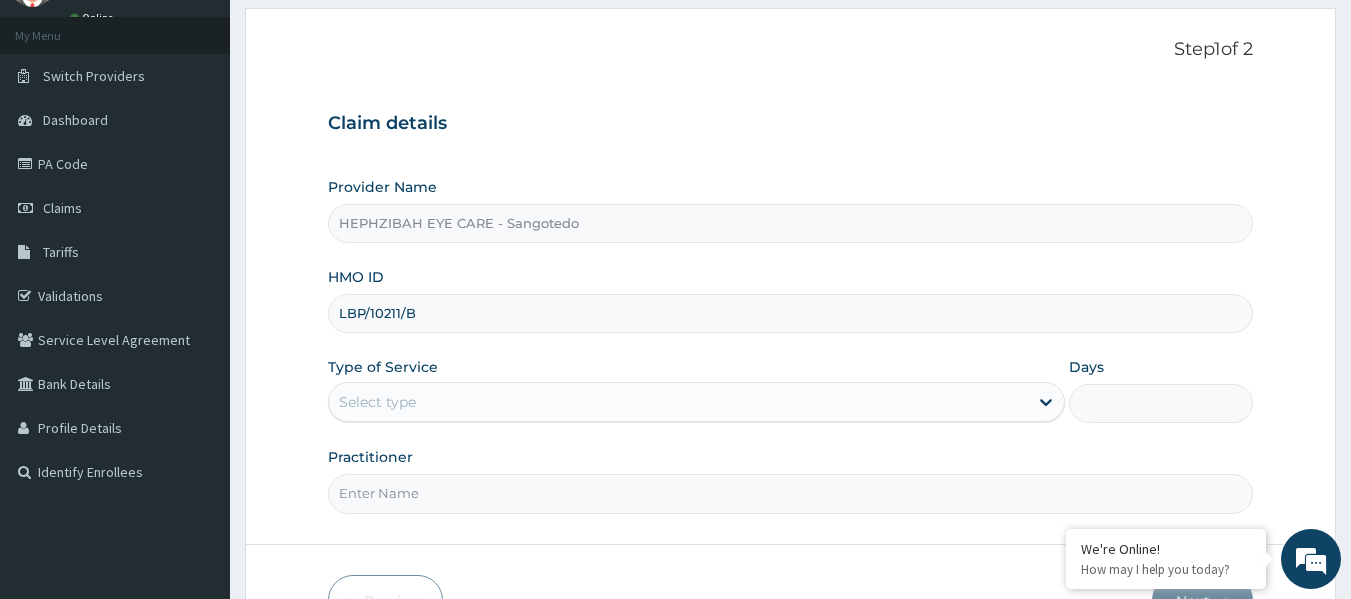 scroll, scrollTop: 160, scrollLeft: 0, axis: vertical 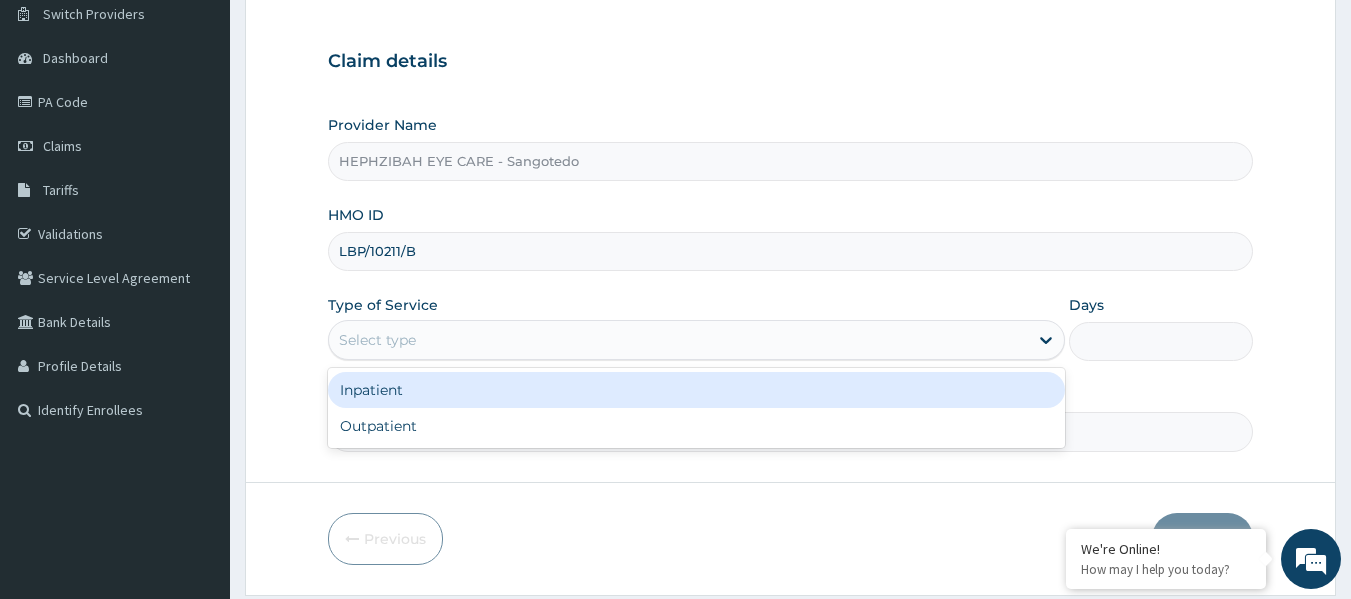 click on "Select type" at bounding box center [678, 340] 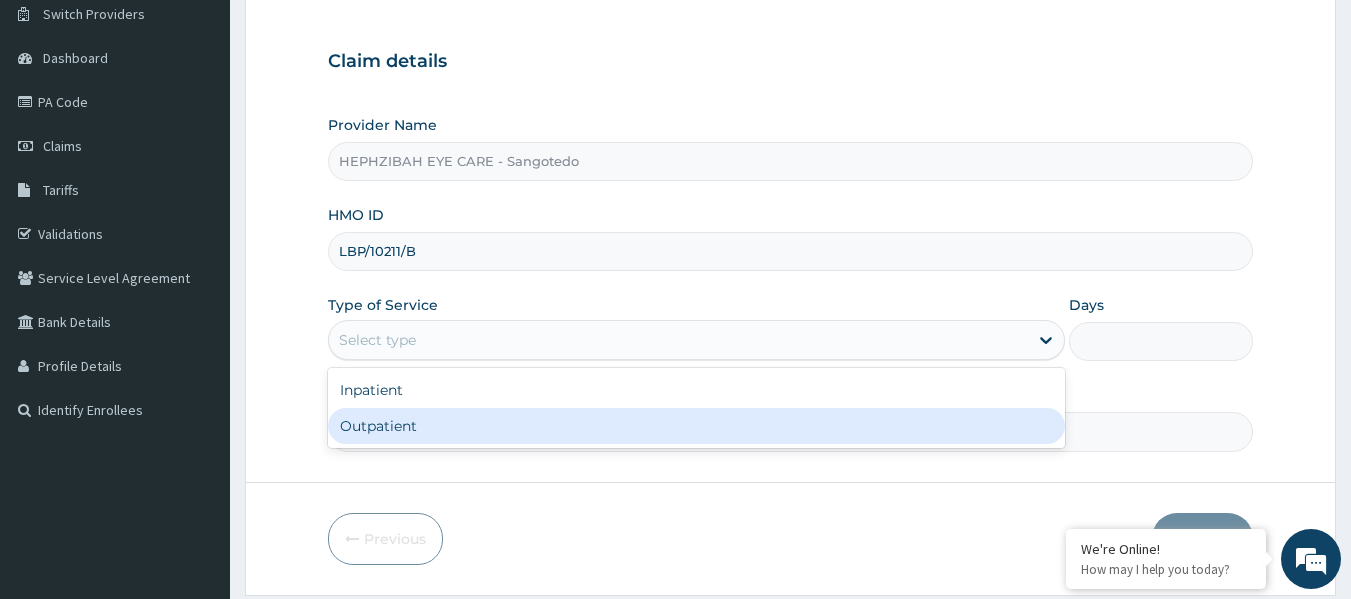 click on "Outpatient" at bounding box center (696, 426) 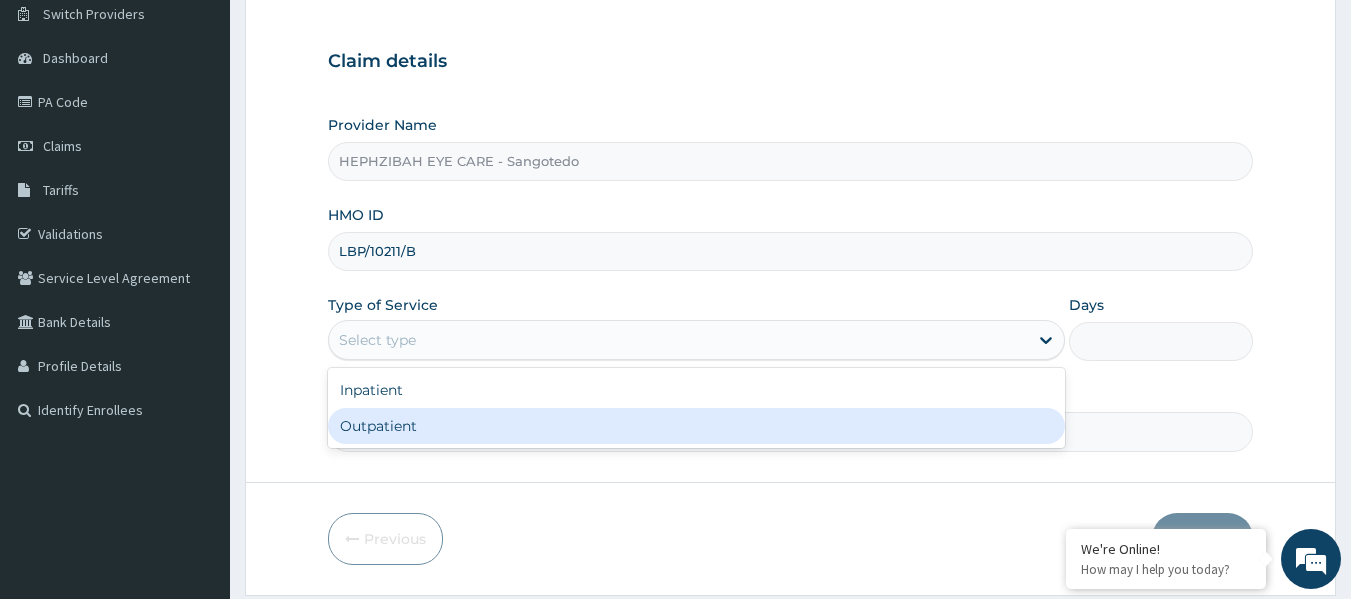 type on "1" 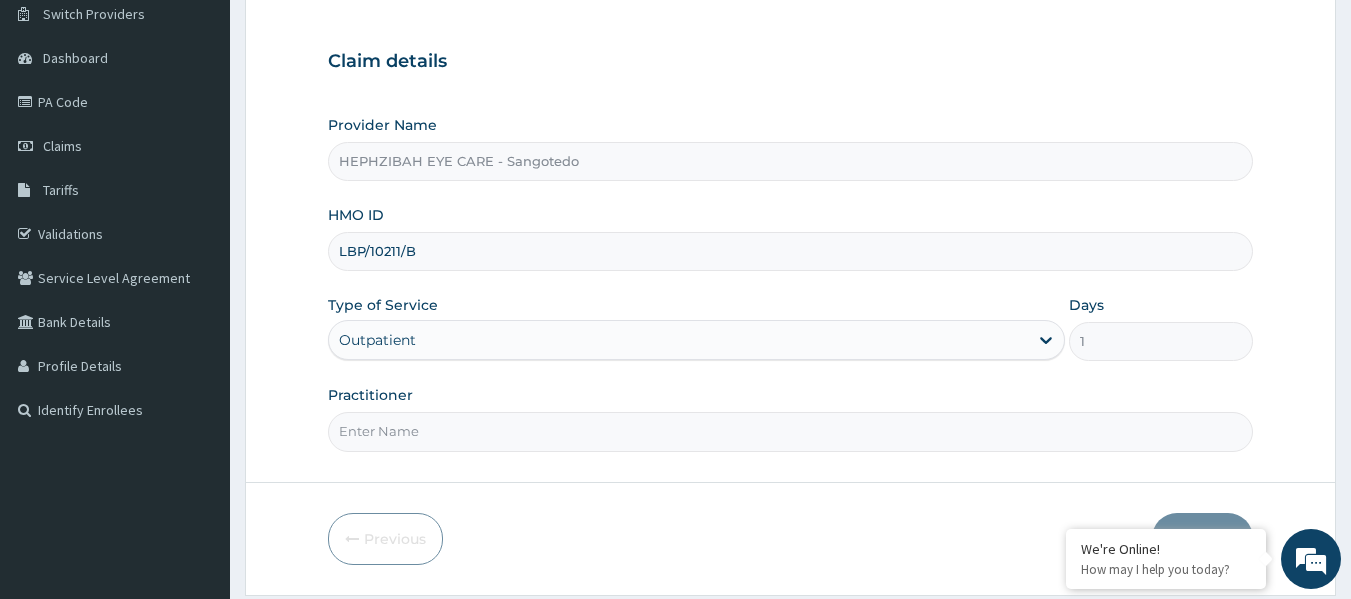 click on "Practitioner" at bounding box center (791, 431) 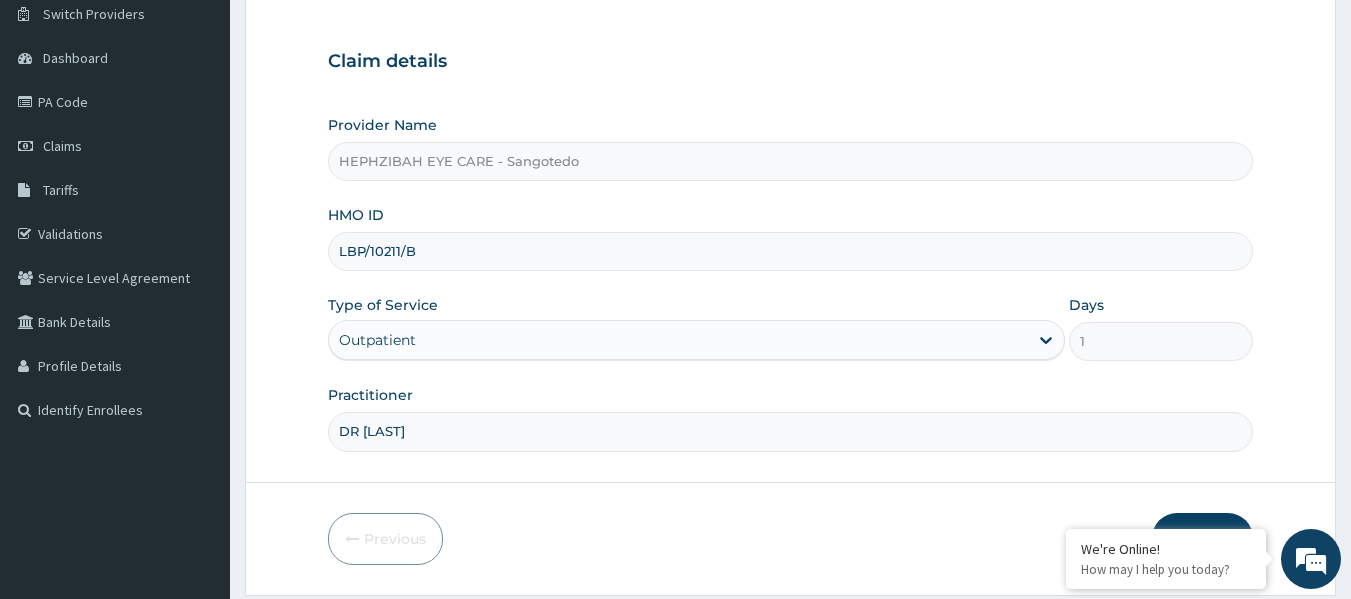 type on "DR RUTH" 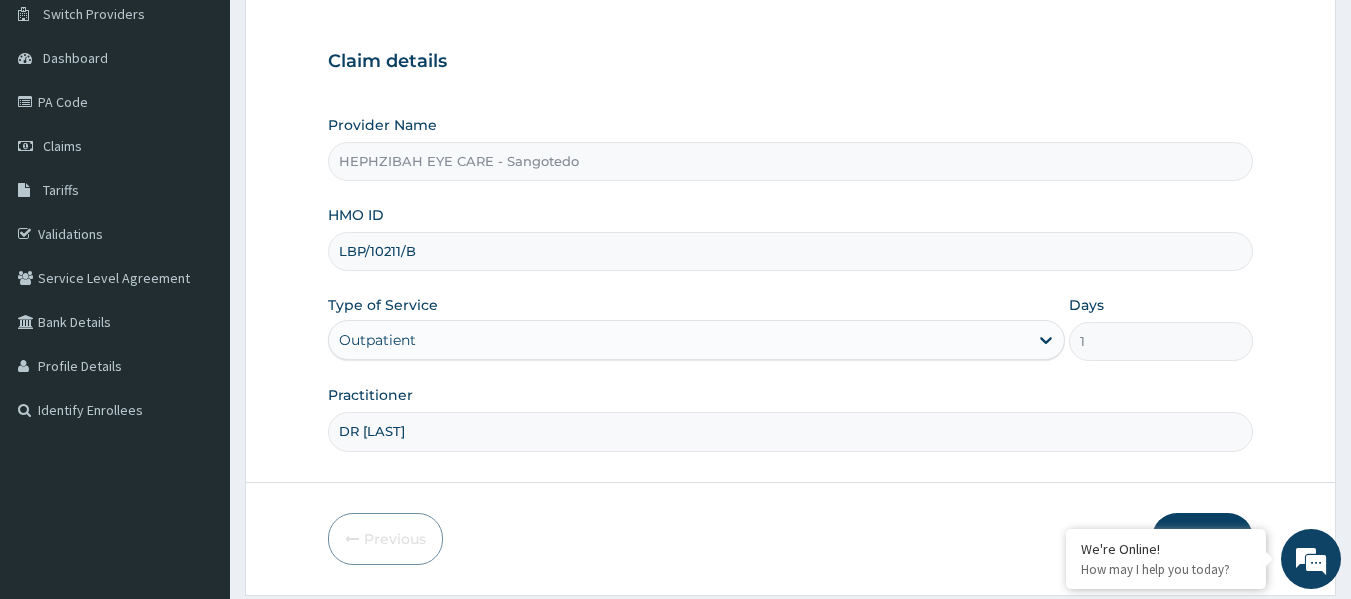 click on "Step  1  of 2 Claim details Provider Name HEPHZIBAH EYE CARE - Sangotedo HMO ID LBP/10211/B Type of Service Outpatient Days 1 Practitioner DR RUTH     Previous   Next" at bounding box center [790, 270] 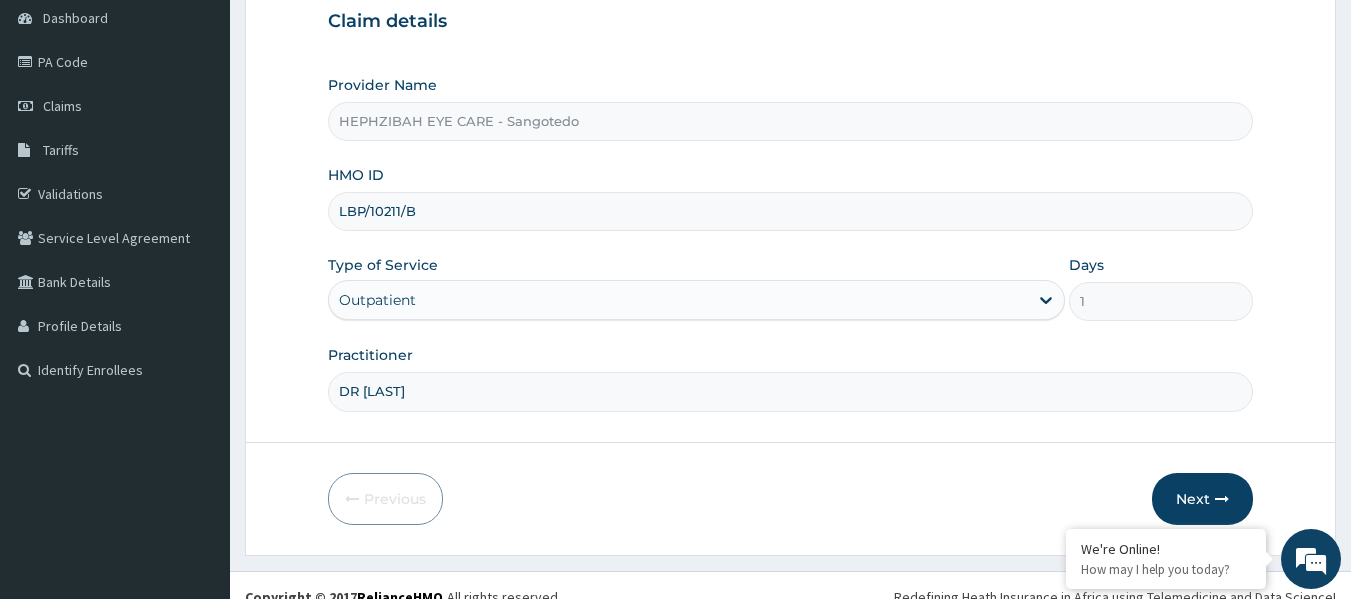 scroll, scrollTop: 223, scrollLeft: 0, axis: vertical 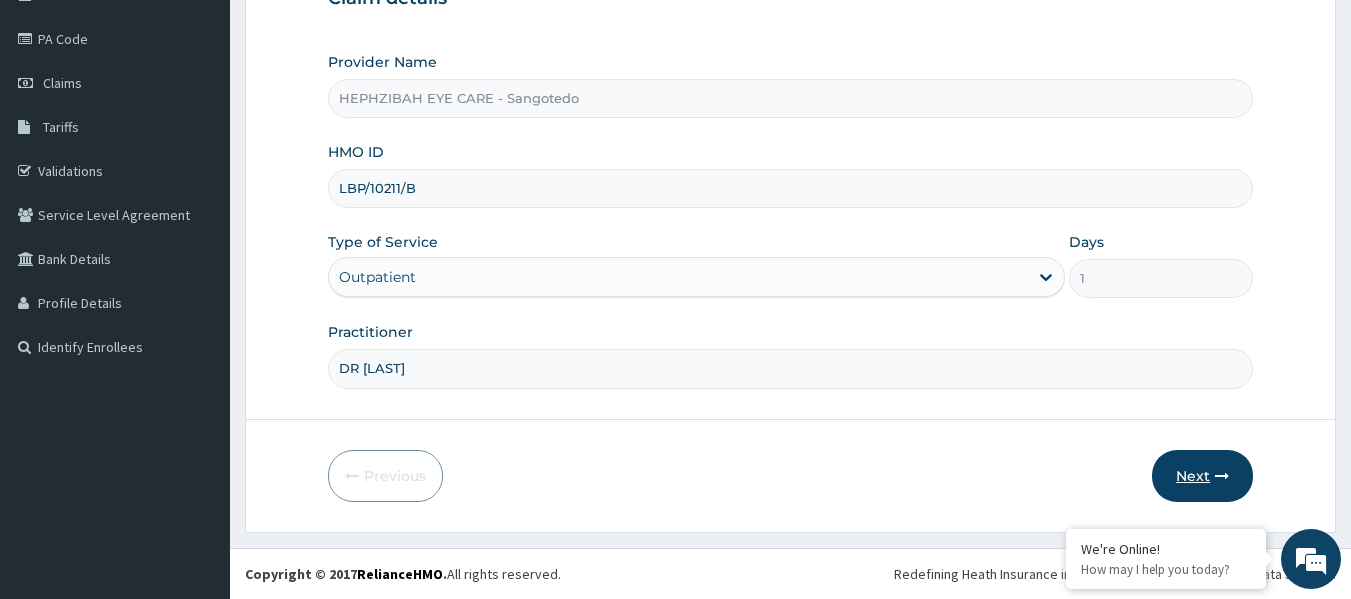 click on "Next" at bounding box center [1202, 476] 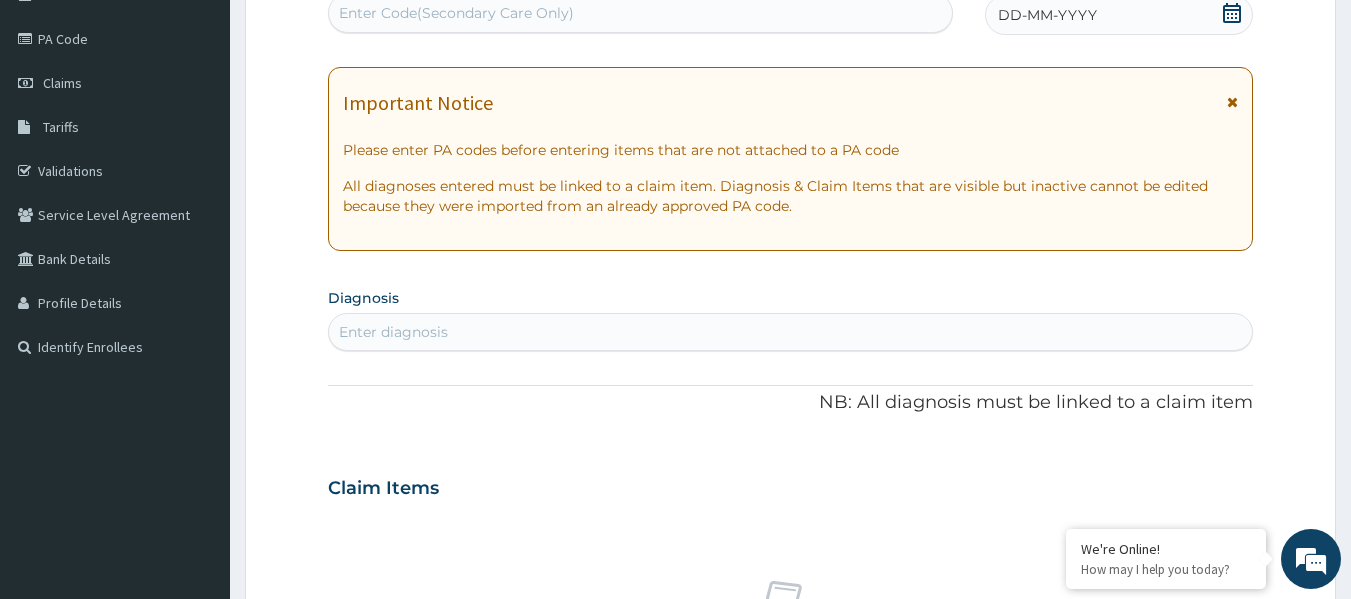 click on "Claim Items" at bounding box center [791, 484] 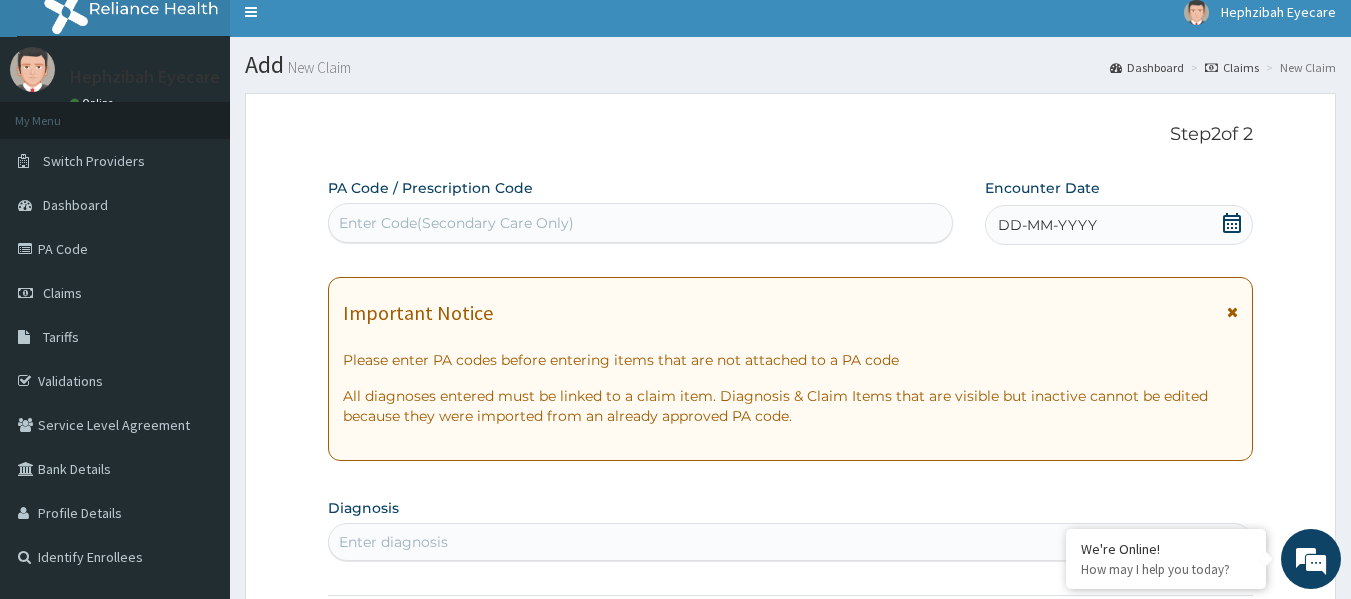 scroll, scrollTop: 0, scrollLeft: 0, axis: both 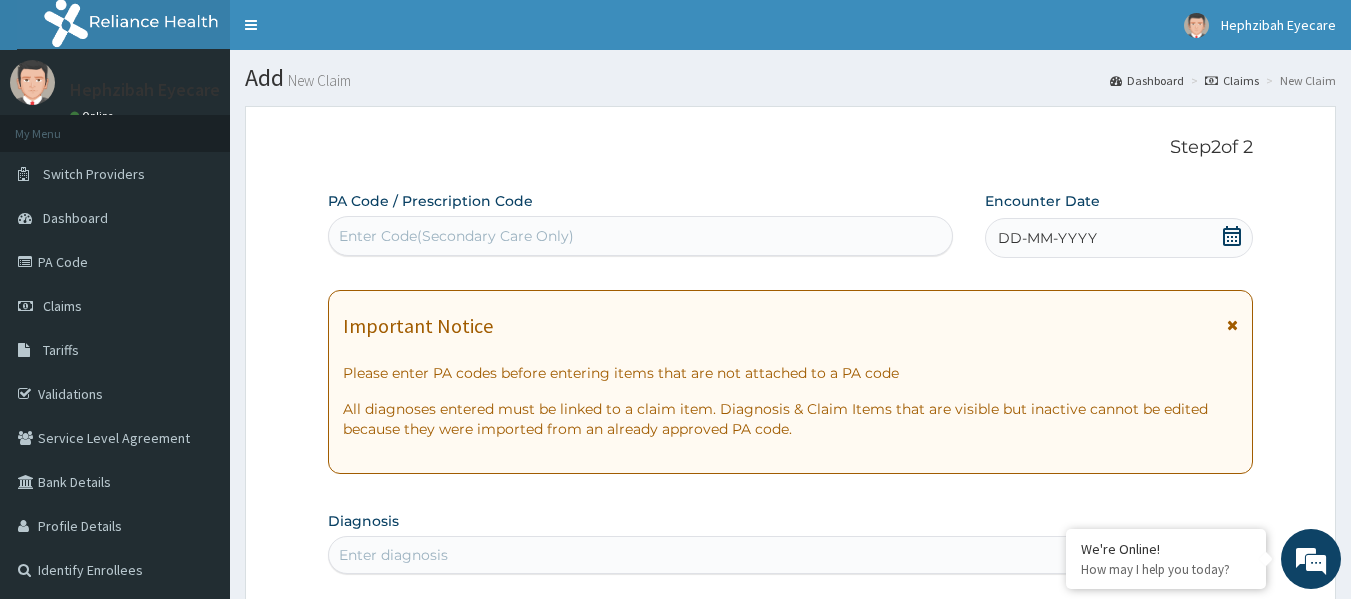 click on "Enter Code(Secondary Care Only)" at bounding box center [456, 236] 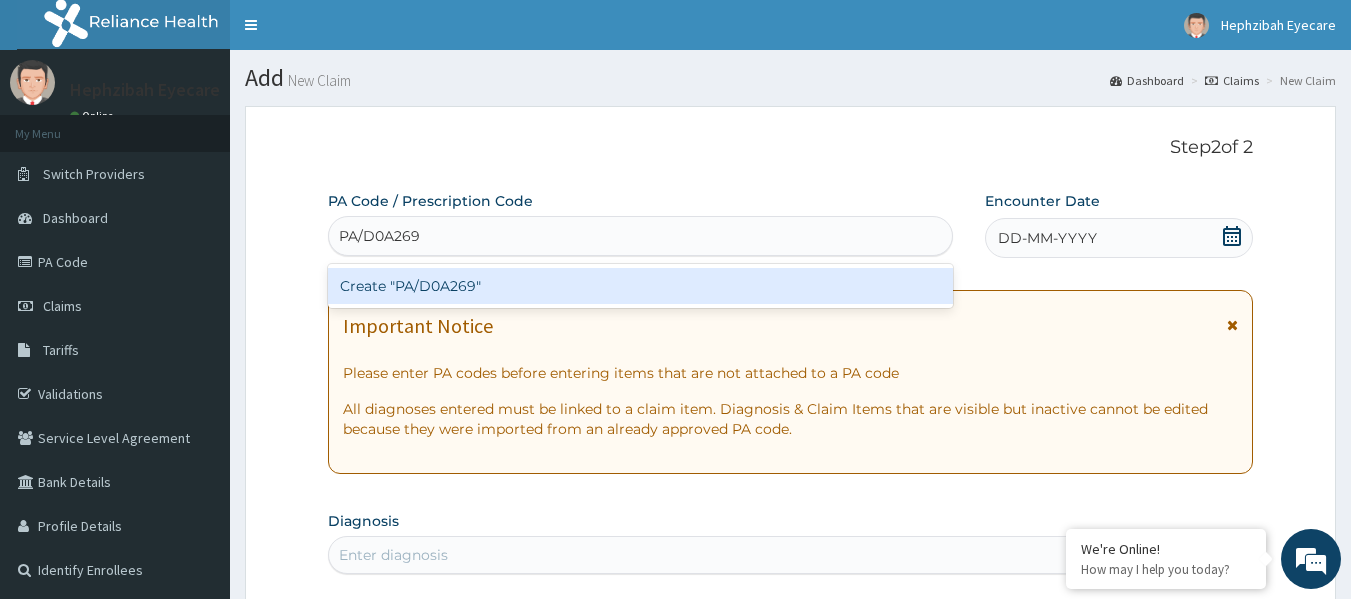 click on "Create "PA/D0A269"" at bounding box center [641, 286] 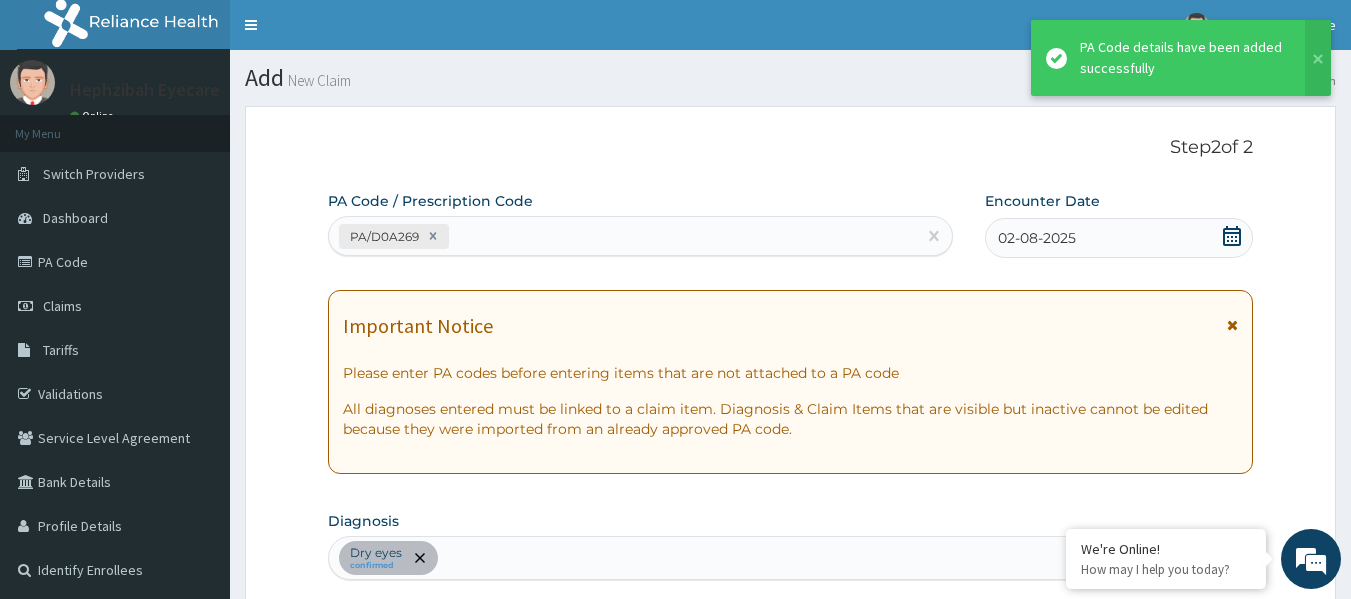 scroll, scrollTop: 671, scrollLeft: 0, axis: vertical 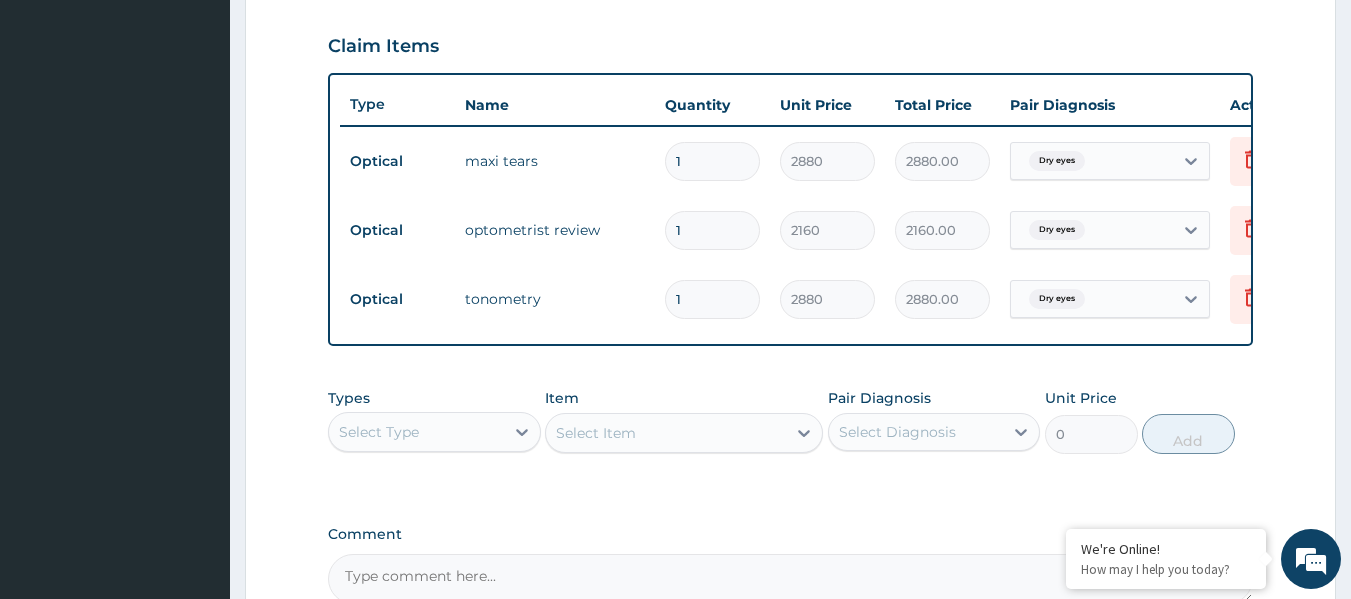 type on "0" 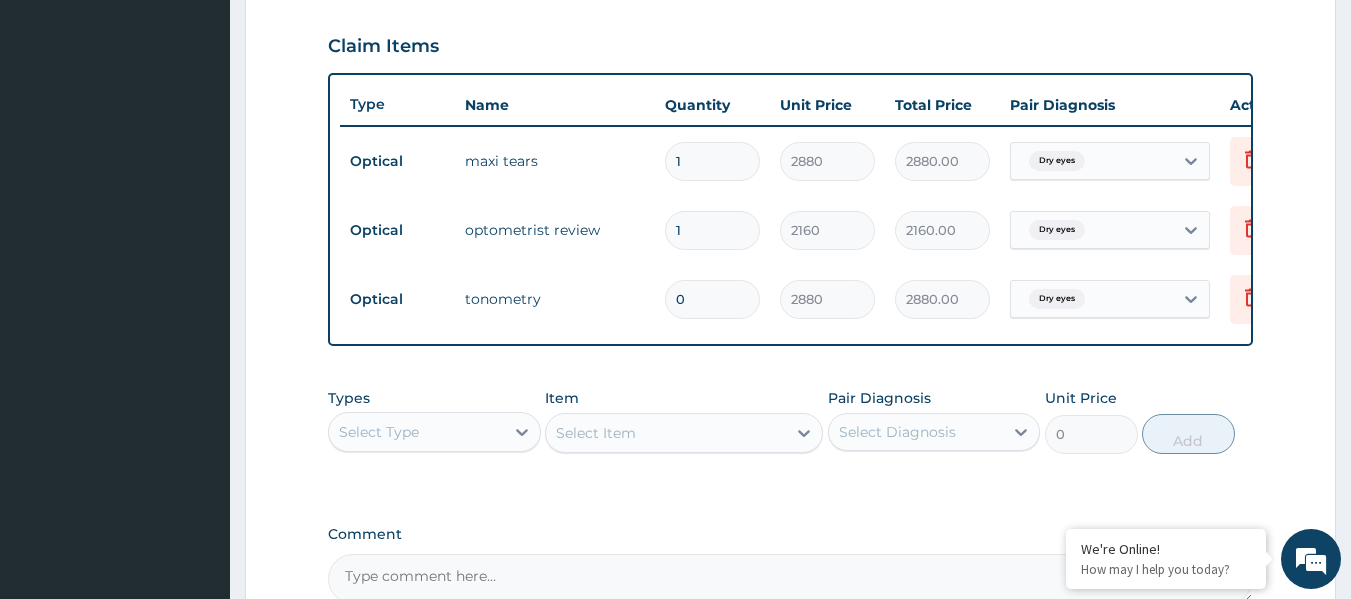 type on "0.00" 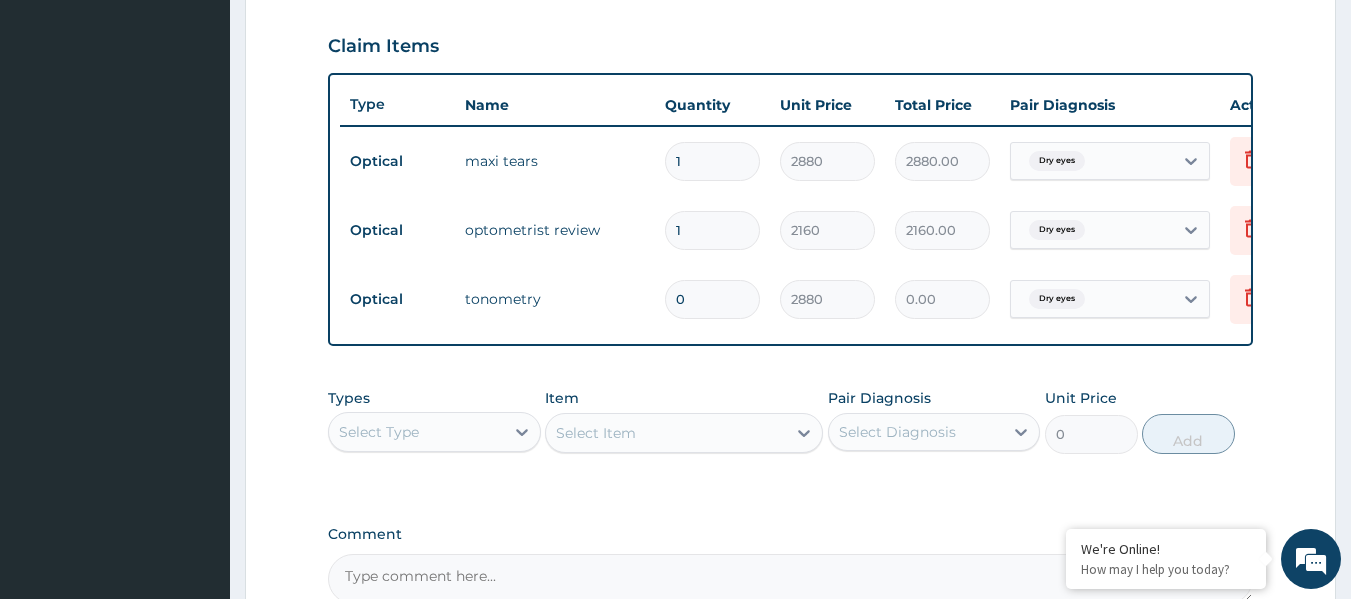 click on "PA Code / Prescription Code PA/D0A269 Encounter Date 02-08-2025 Important Notice Please enter PA codes before entering items that are not attached to a PA code   All diagnoses entered must be linked to a claim item. Diagnosis & Claim Items that are visible but inactive cannot be edited because they were imported from an already approved PA code. Diagnosis Dry eyes confirmed NB: All diagnosis must be linked to a claim item Claim Items Type Name Quantity Unit Price Total Price Pair Diagnosis Actions Optical maxi tears 1 2880 2880.00 Dry eyes Delete Optical optometrist review 1 2160 2160.00 Dry eyes Delete Optical tonometry 0 2880 0.00 Dry eyes Delete Types Select Type Item Select Item Pair Diagnosis Select Diagnosis Unit Price 0 Add Comment" at bounding box center (791, 62) 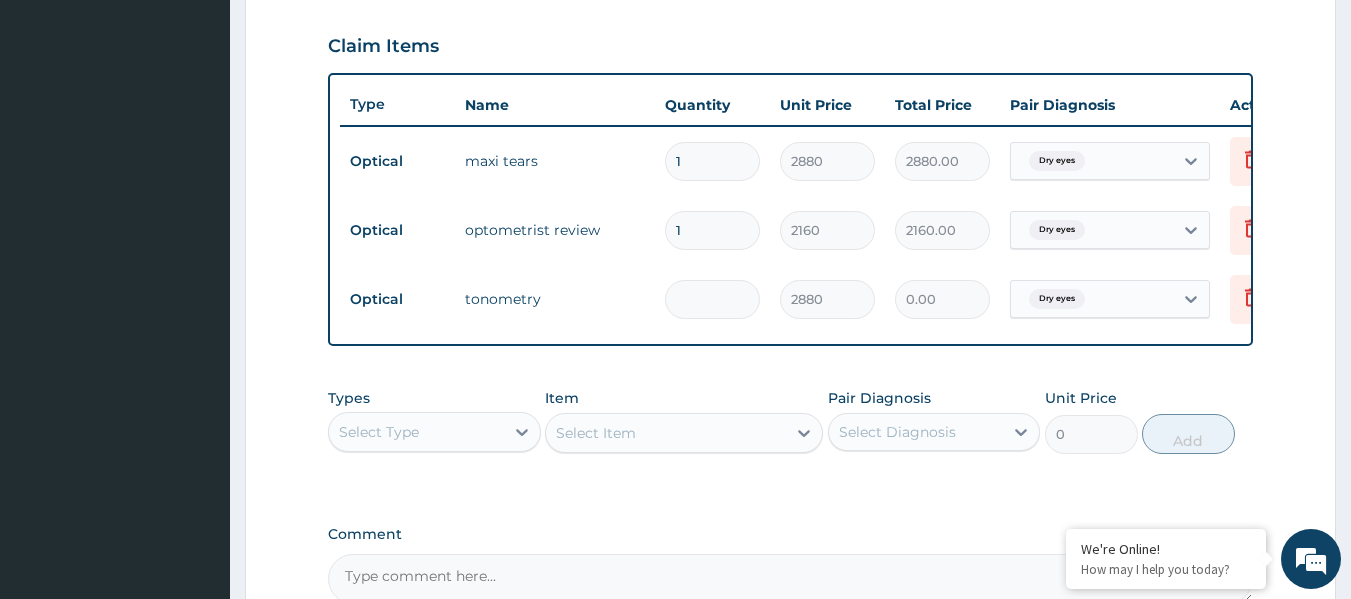type on "1" 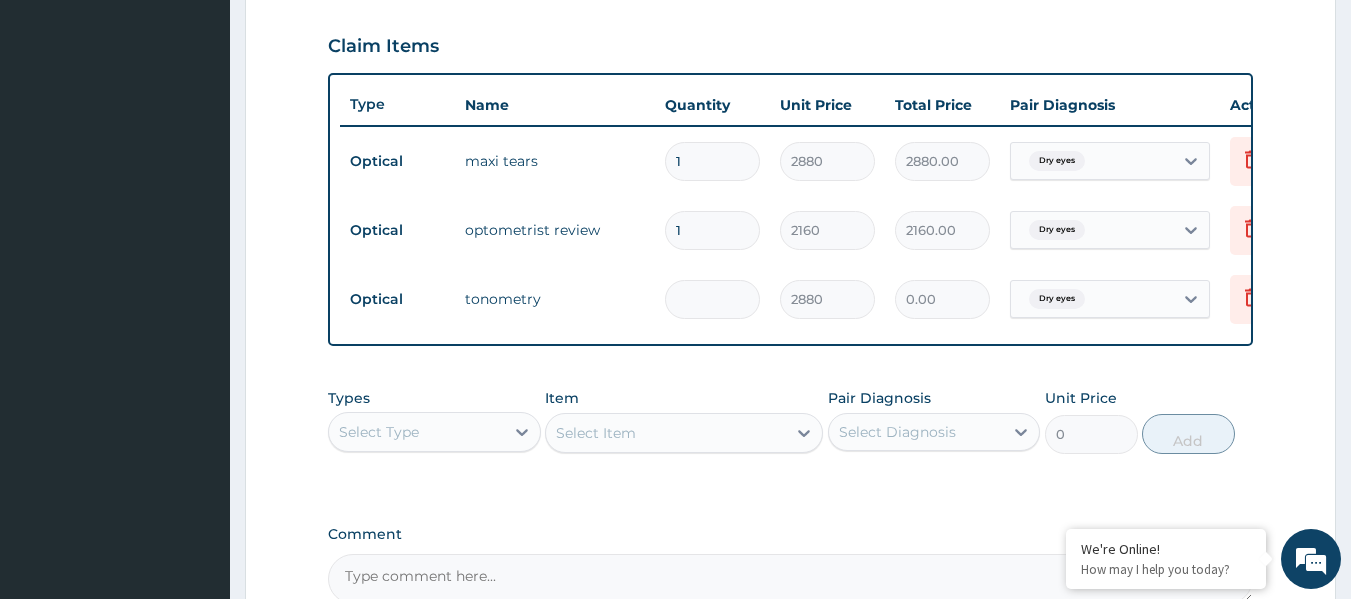 type on "2880.00" 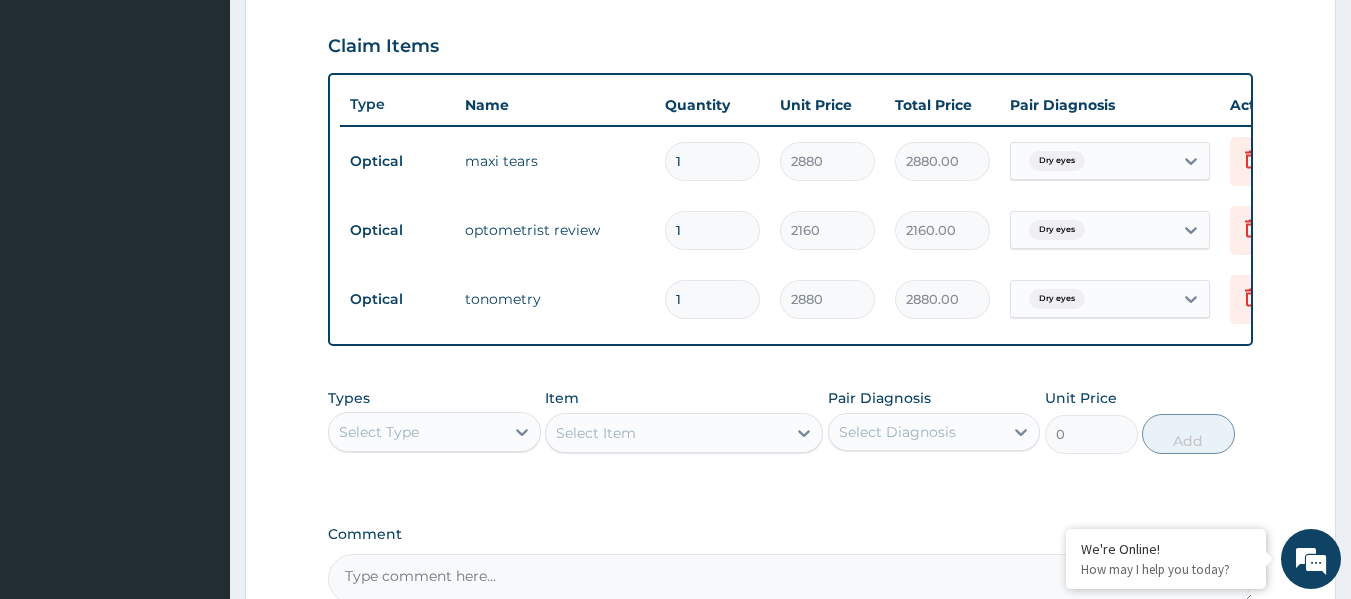type on "1" 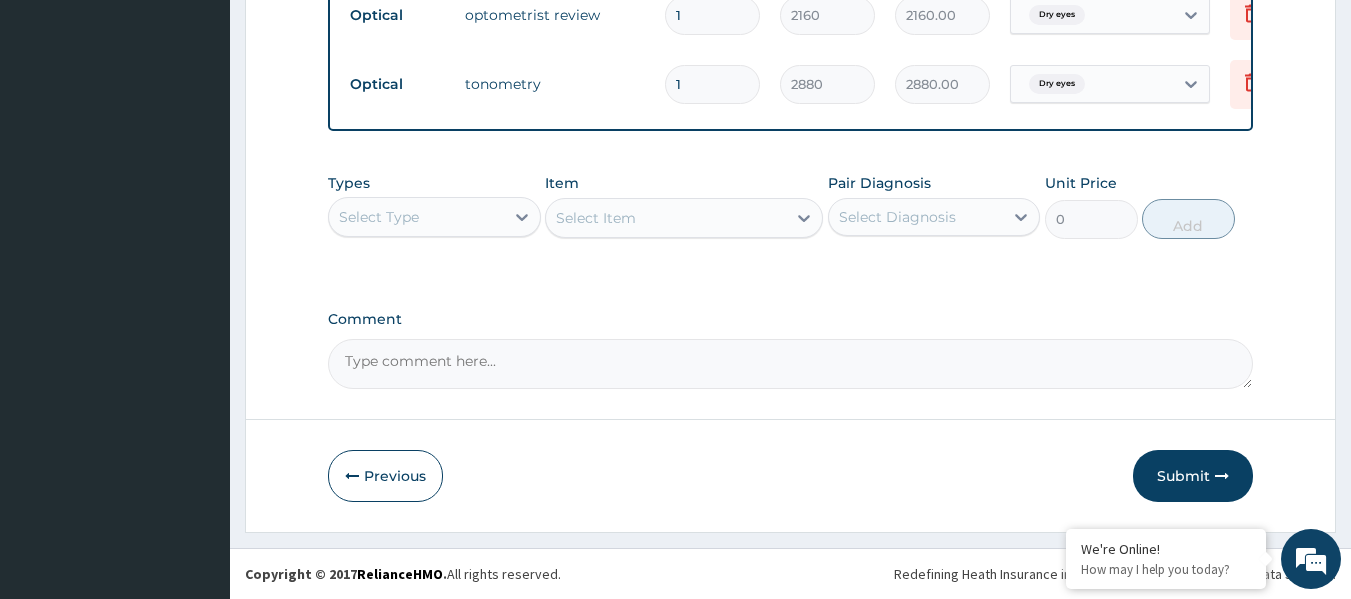 scroll, scrollTop: 901, scrollLeft: 0, axis: vertical 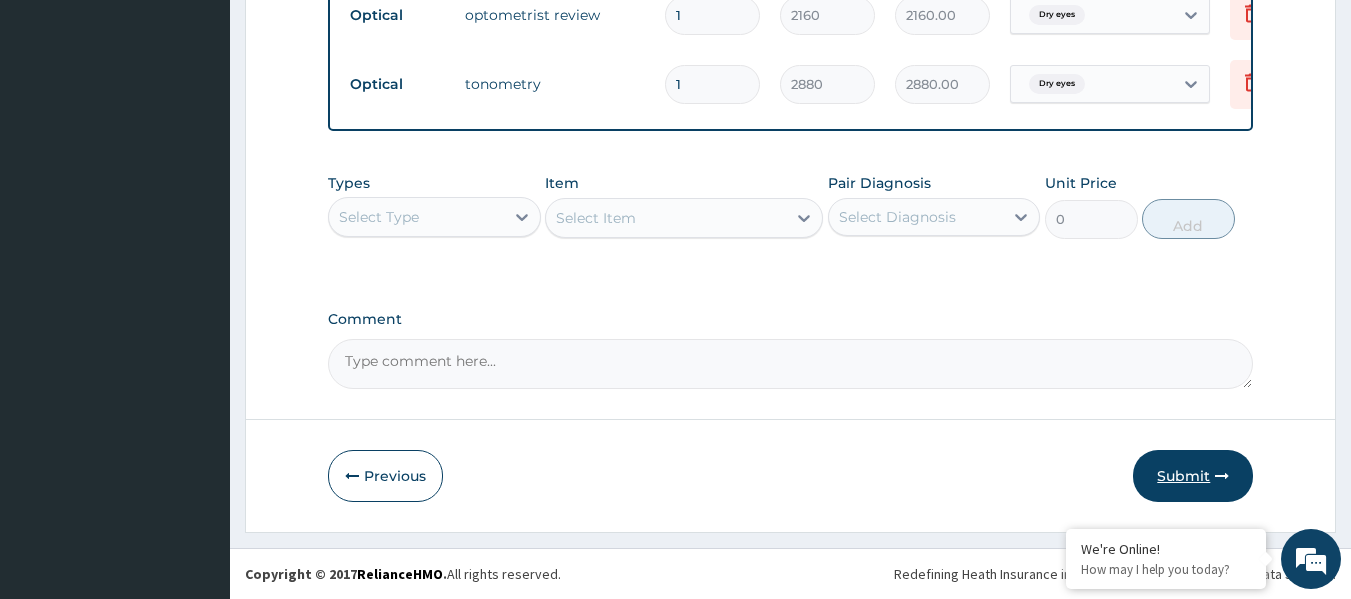click on "Submit" at bounding box center (1193, 476) 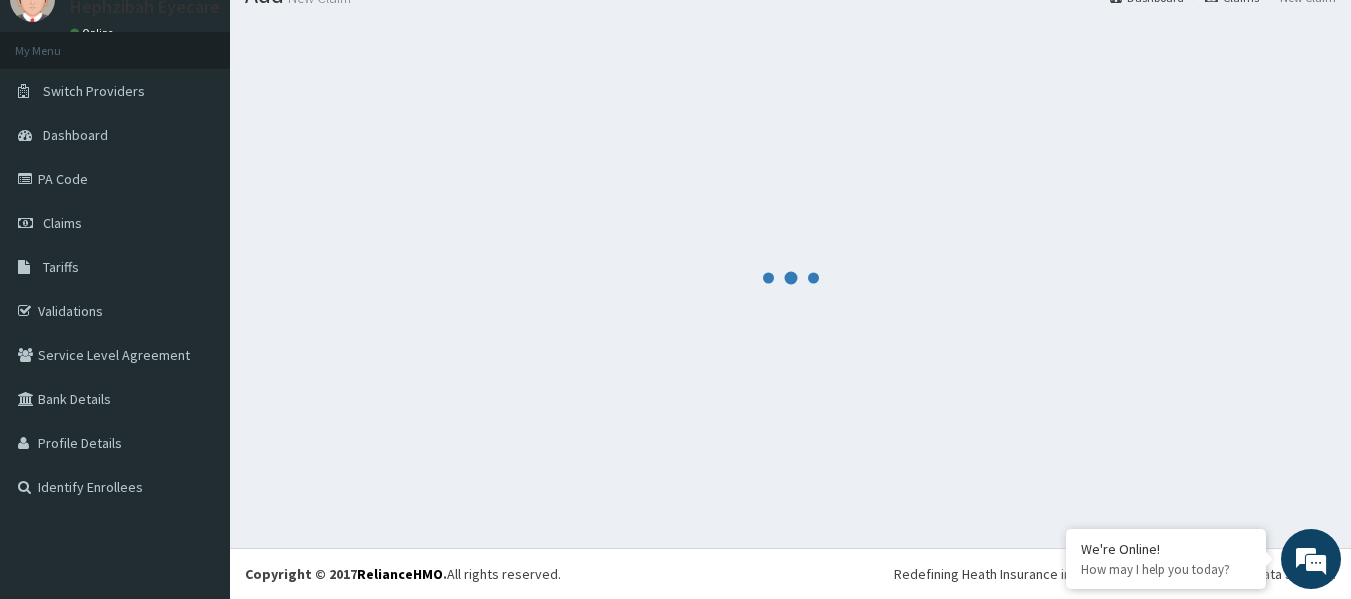 scroll, scrollTop: 901, scrollLeft: 0, axis: vertical 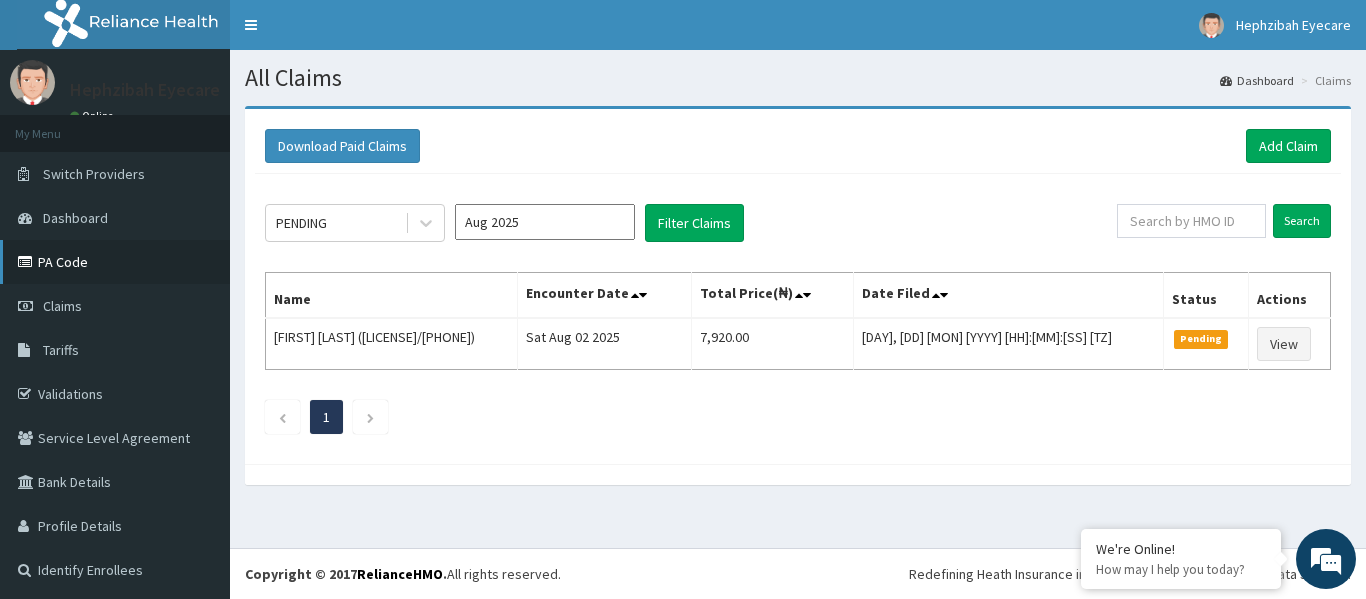 click on "PA Code" at bounding box center (115, 262) 